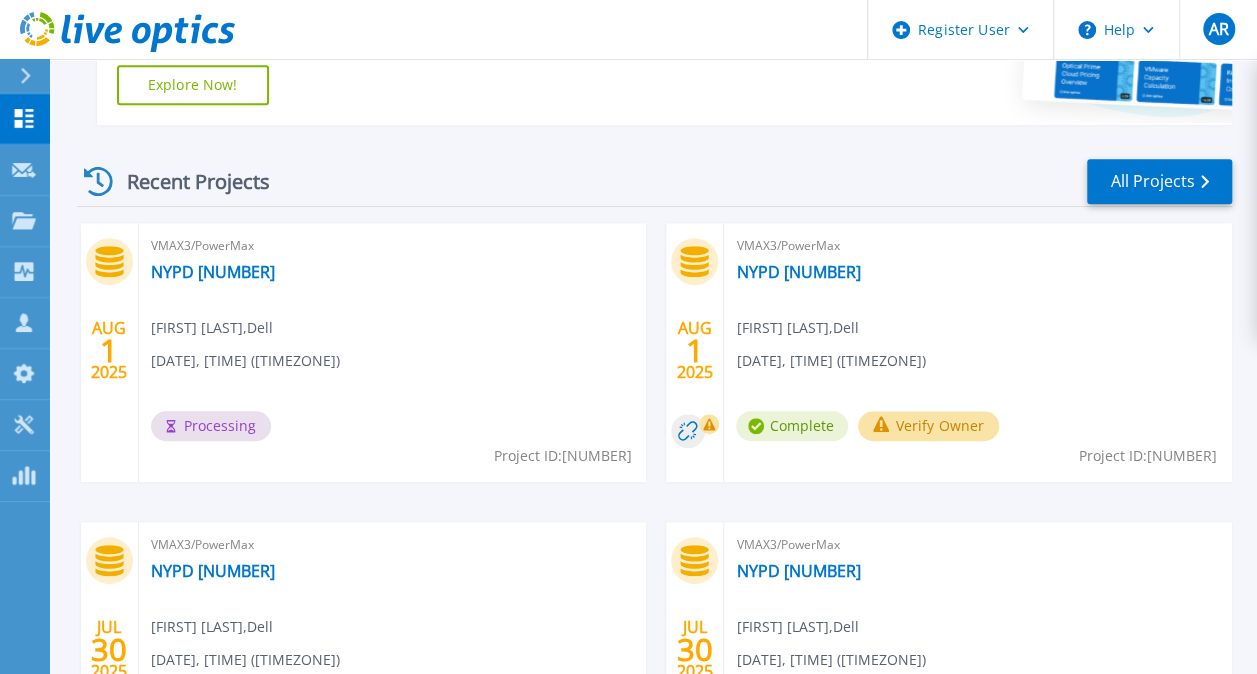 scroll, scrollTop: 500, scrollLeft: 0, axis: vertical 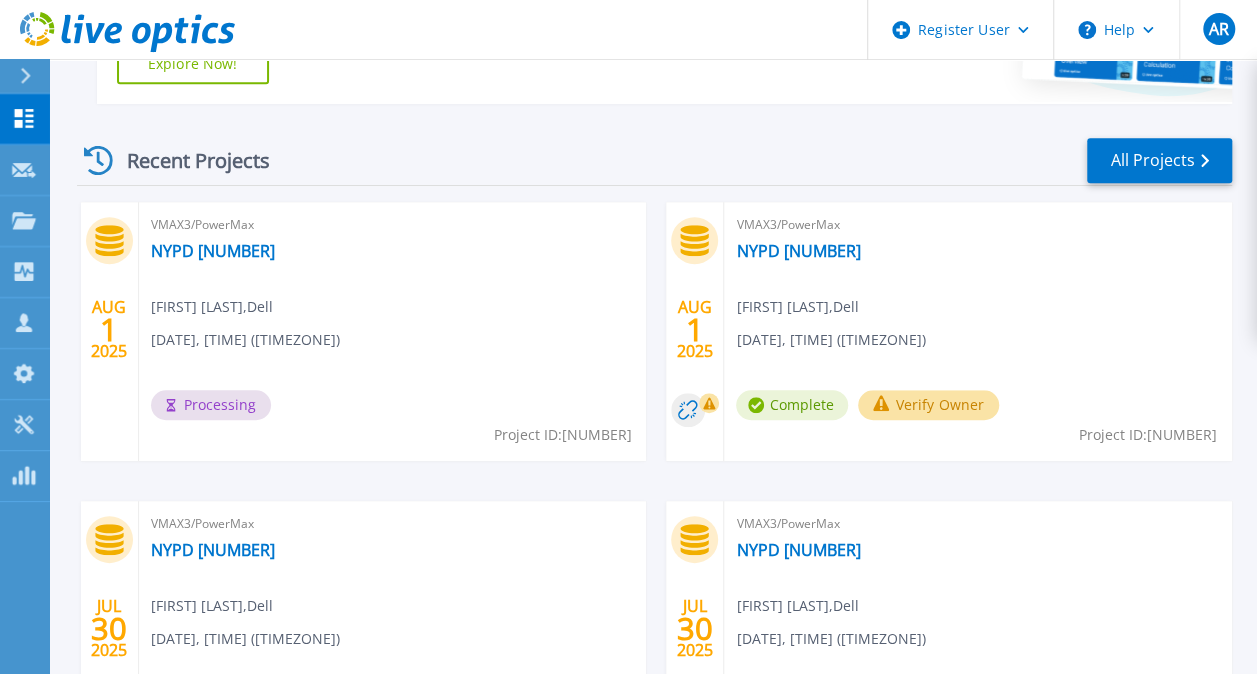 click on "Verify Owner" at bounding box center (928, 405) 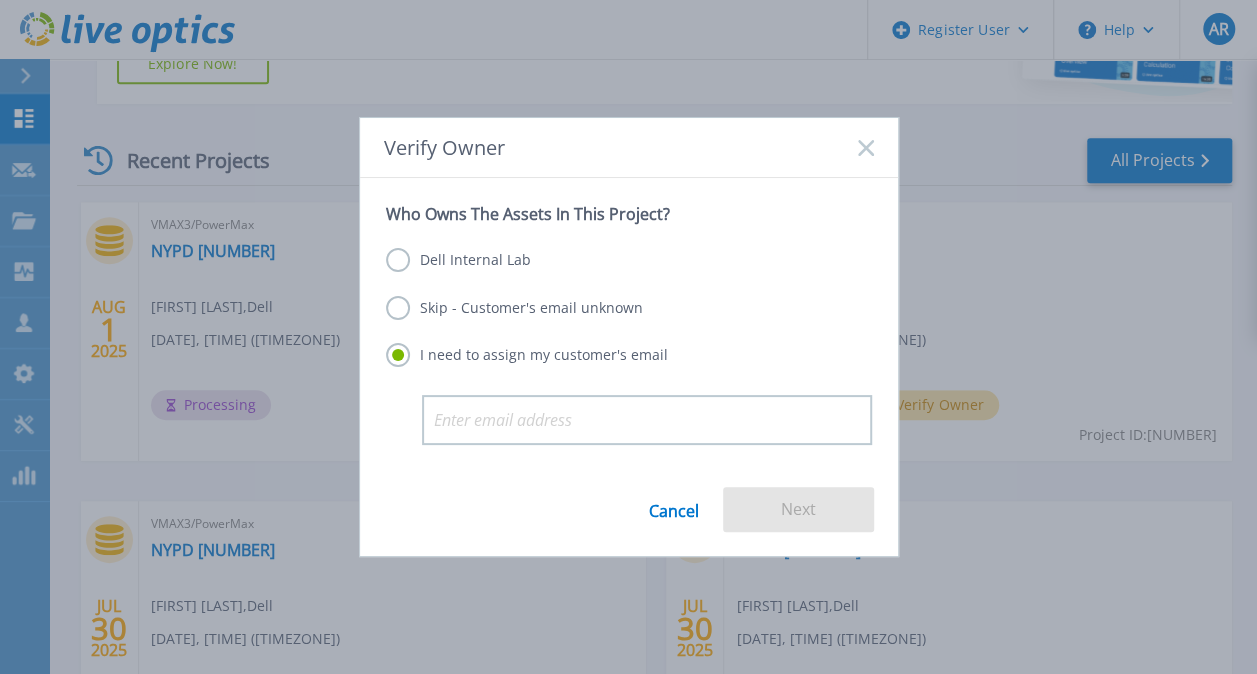 click on "Dell Internal Lab" at bounding box center (458, 260) 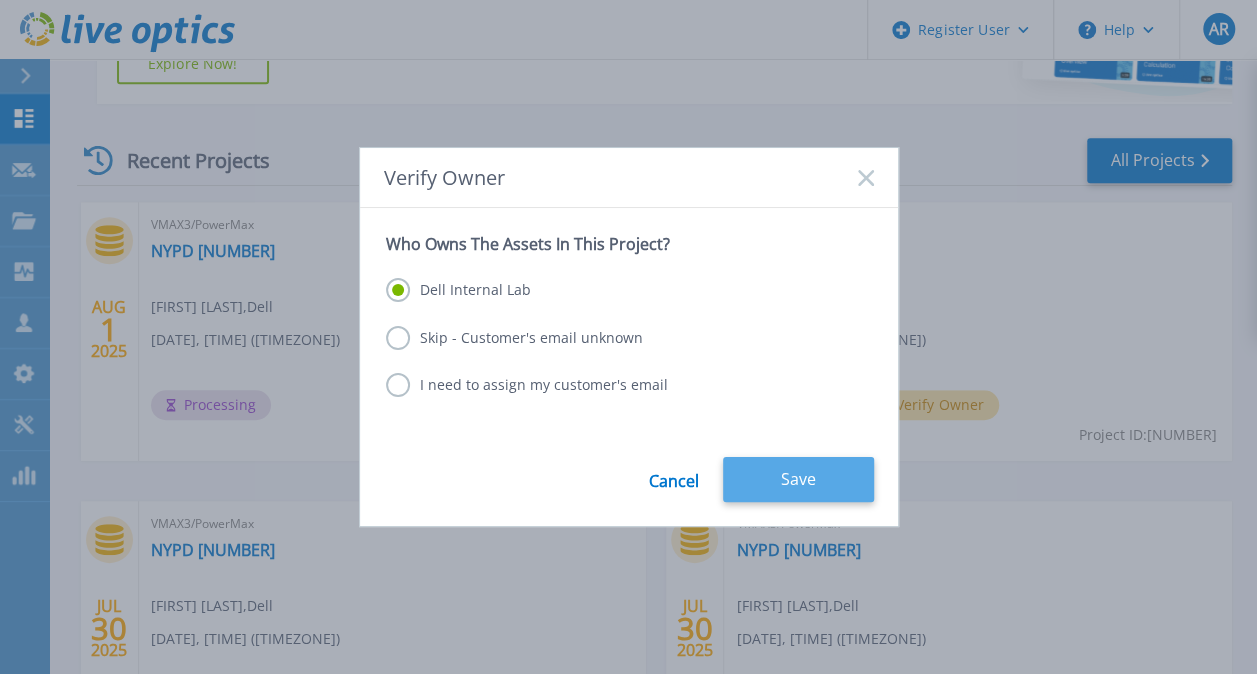 click on "Save" at bounding box center (798, 479) 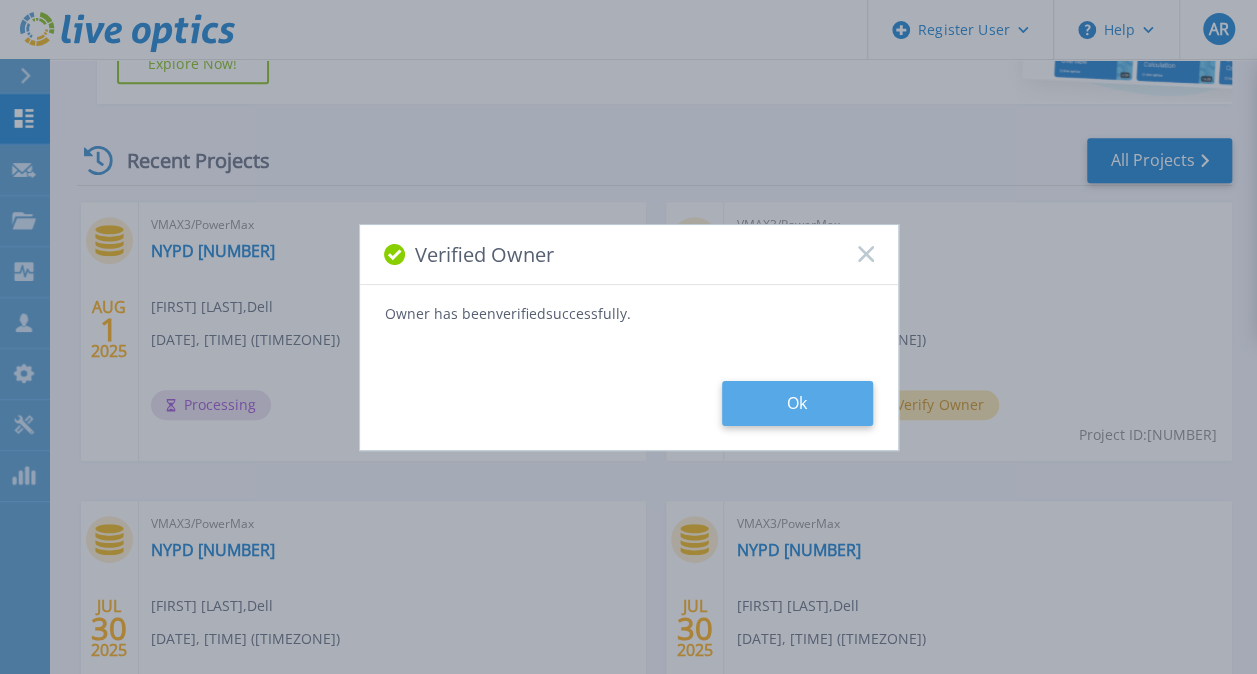 click on "Ok" at bounding box center (797, 403) 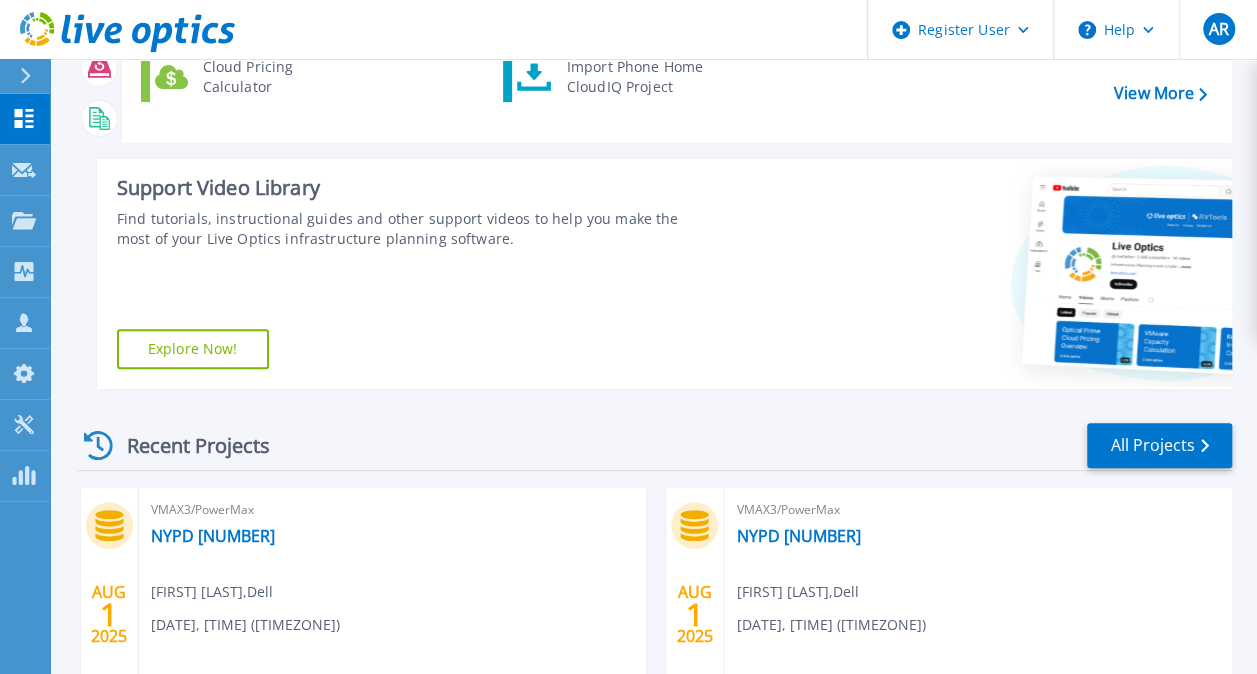 scroll, scrollTop: 400, scrollLeft: 0, axis: vertical 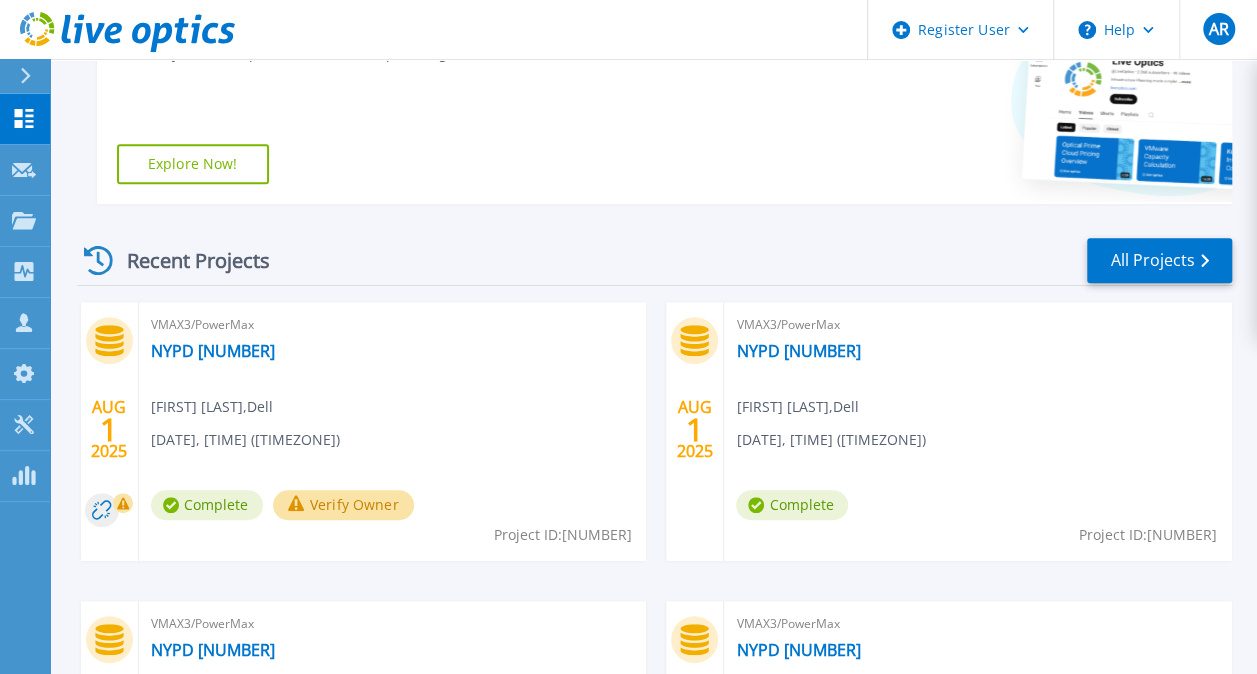 click on "Verify Owner" at bounding box center [343, 505] 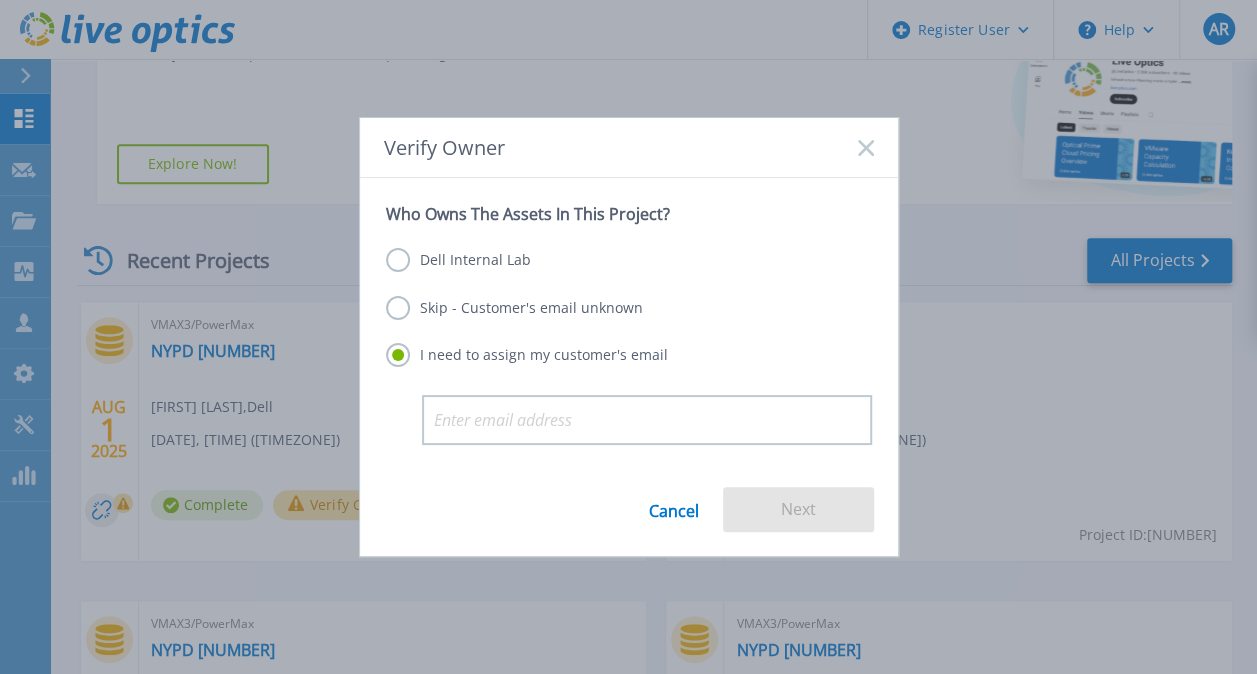 click on "Dell Internal Lab" at bounding box center [458, 260] 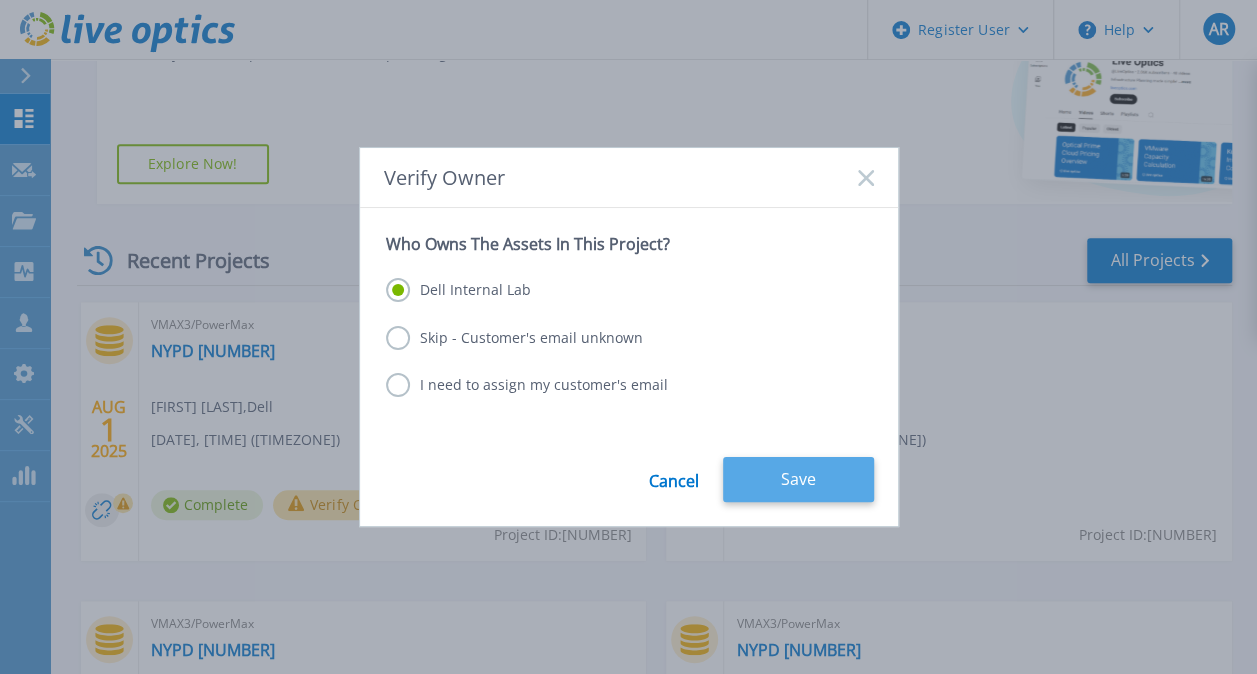 click on "Save" at bounding box center [798, 479] 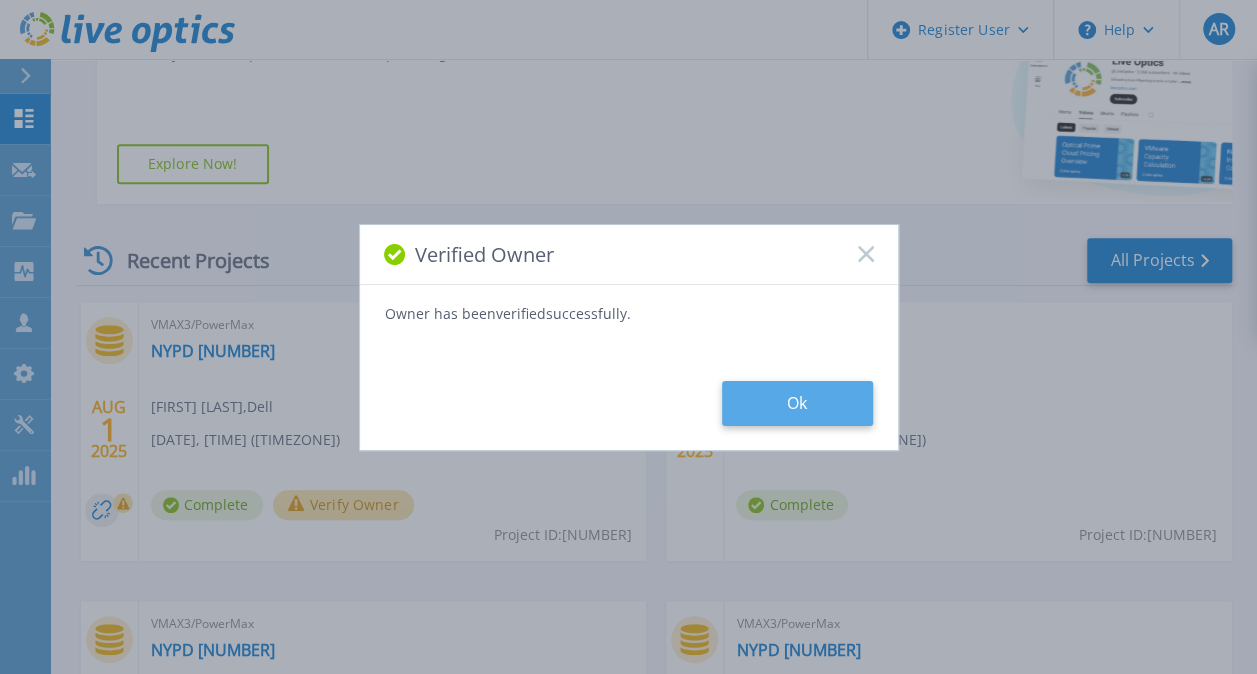 click on "Ok" at bounding box center [797, 403] 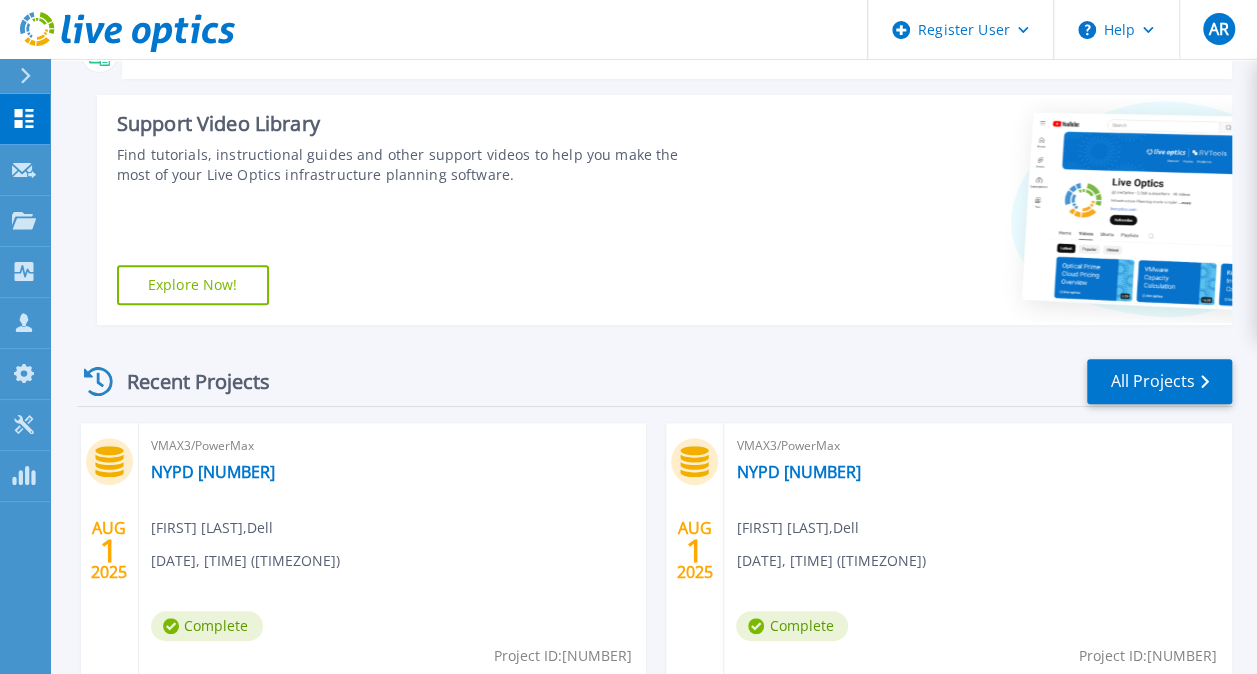 scroll, scrollTop: 300, scrollLeft: 0, axis: vertical 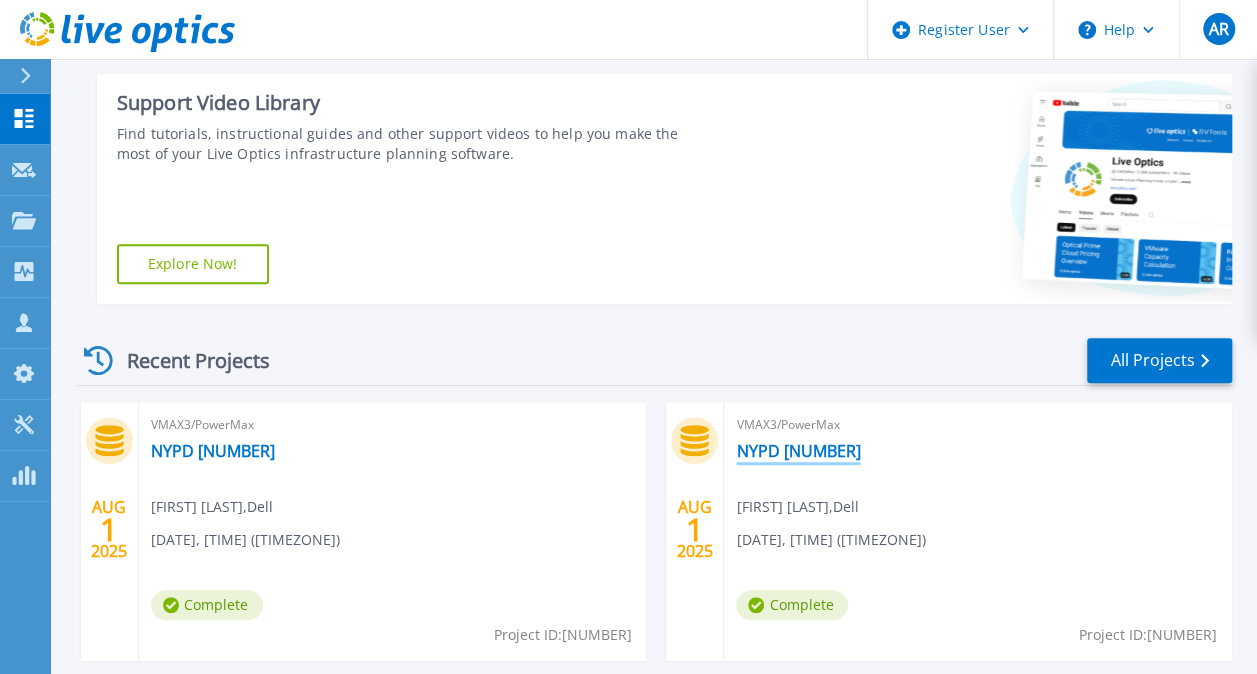click on "NYPD [NUMBER]" at bounding box center (798, 451) 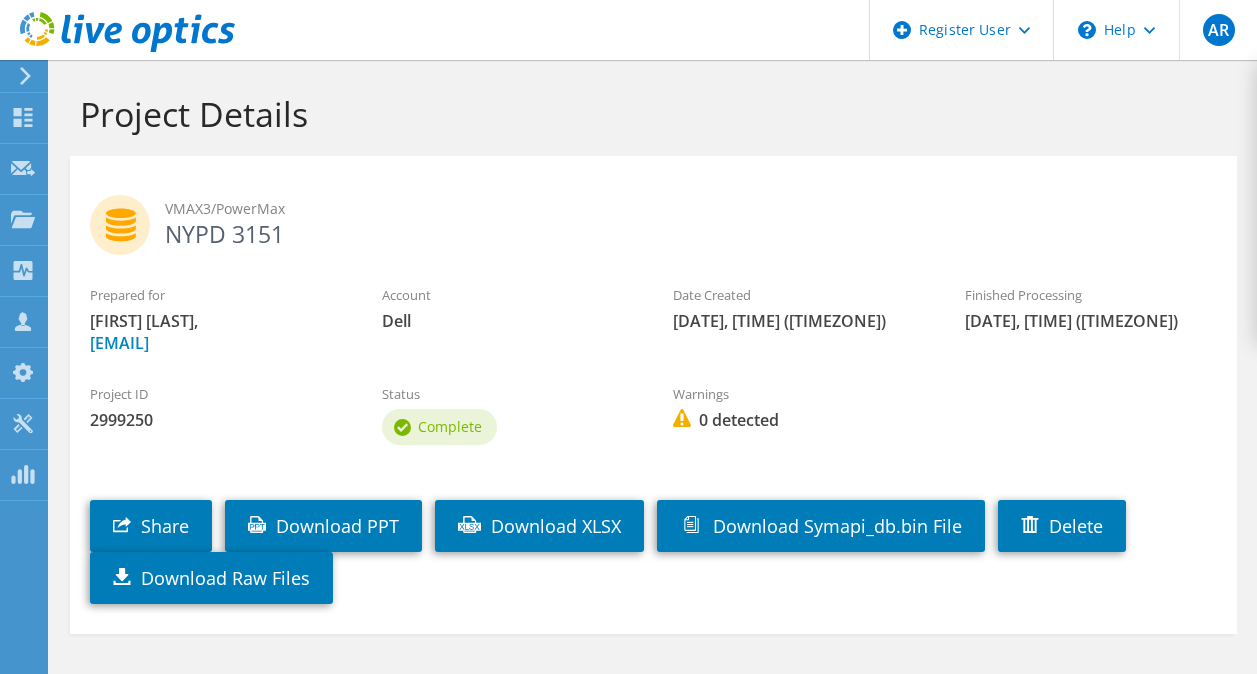 scroll, scrollTop: 0, scrollLeft: 0, axis: both 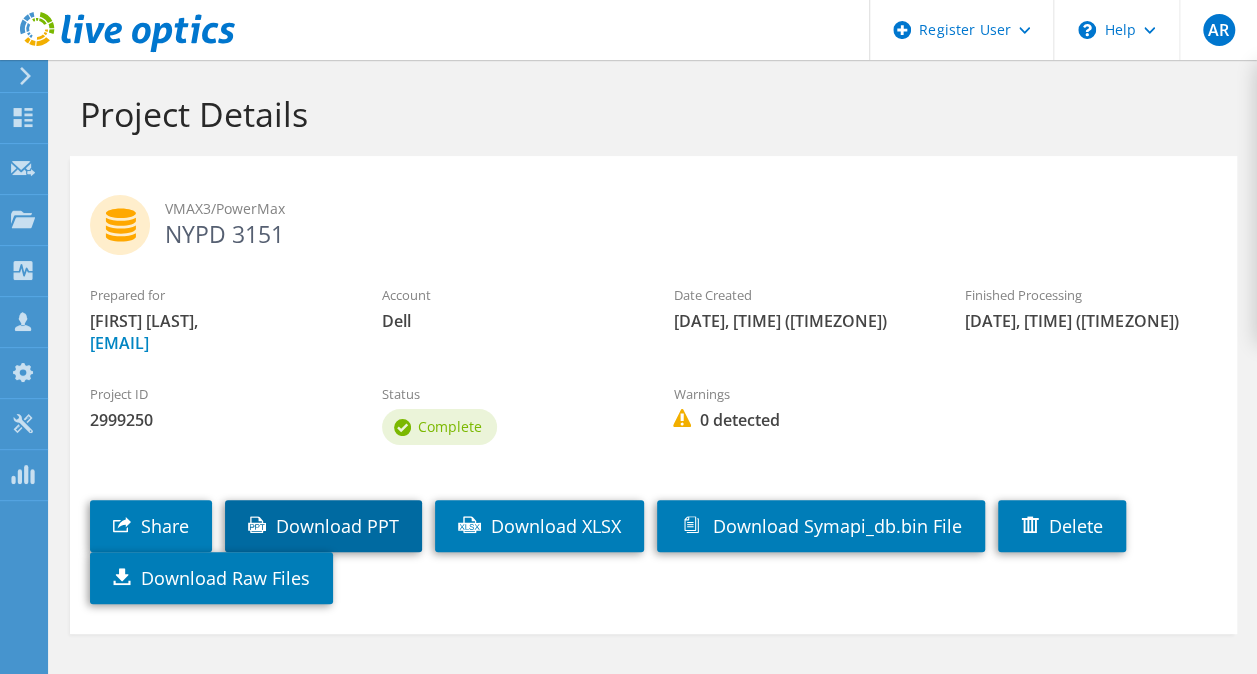 click on "Download PPT" at bounding box center (323, 526) 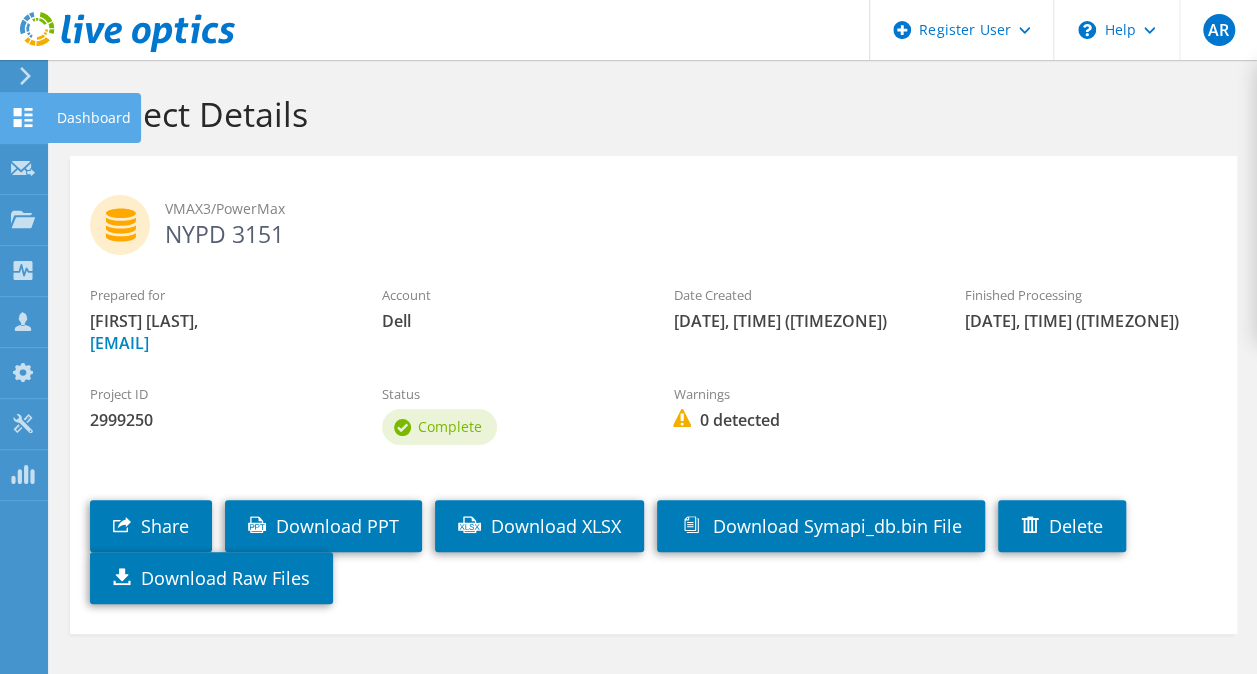 click 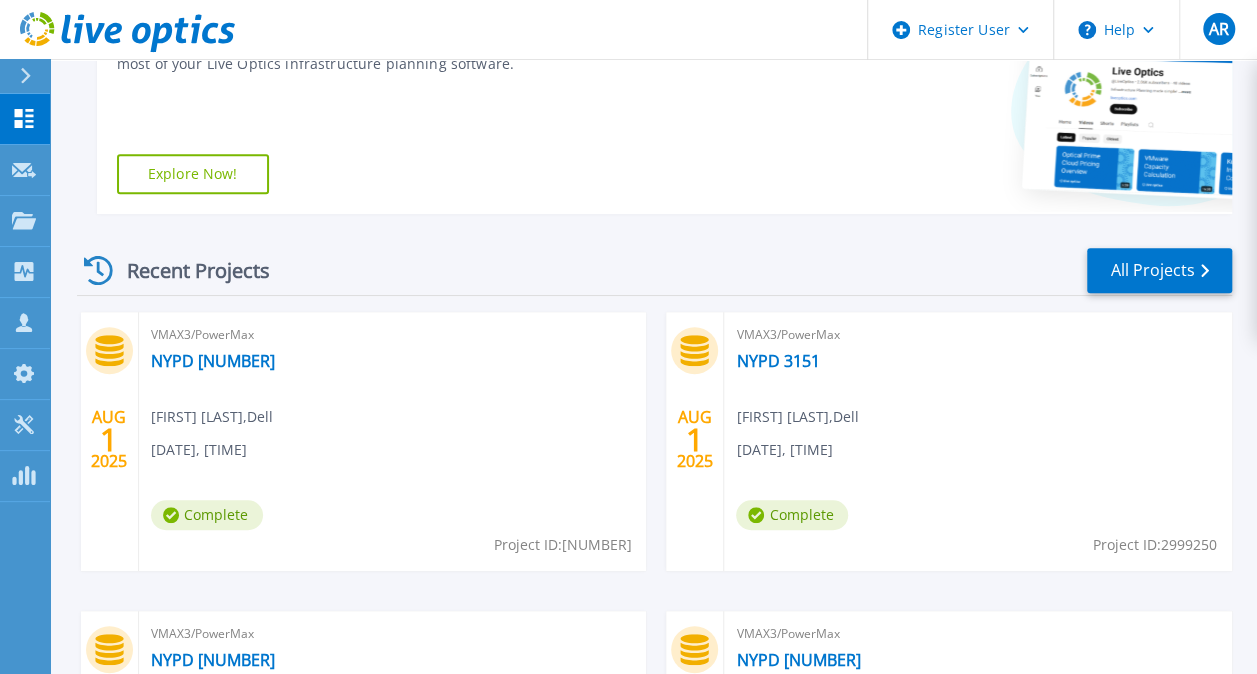 scroll, scrollTop: 400, scrollLeft: 0, axis: vertical 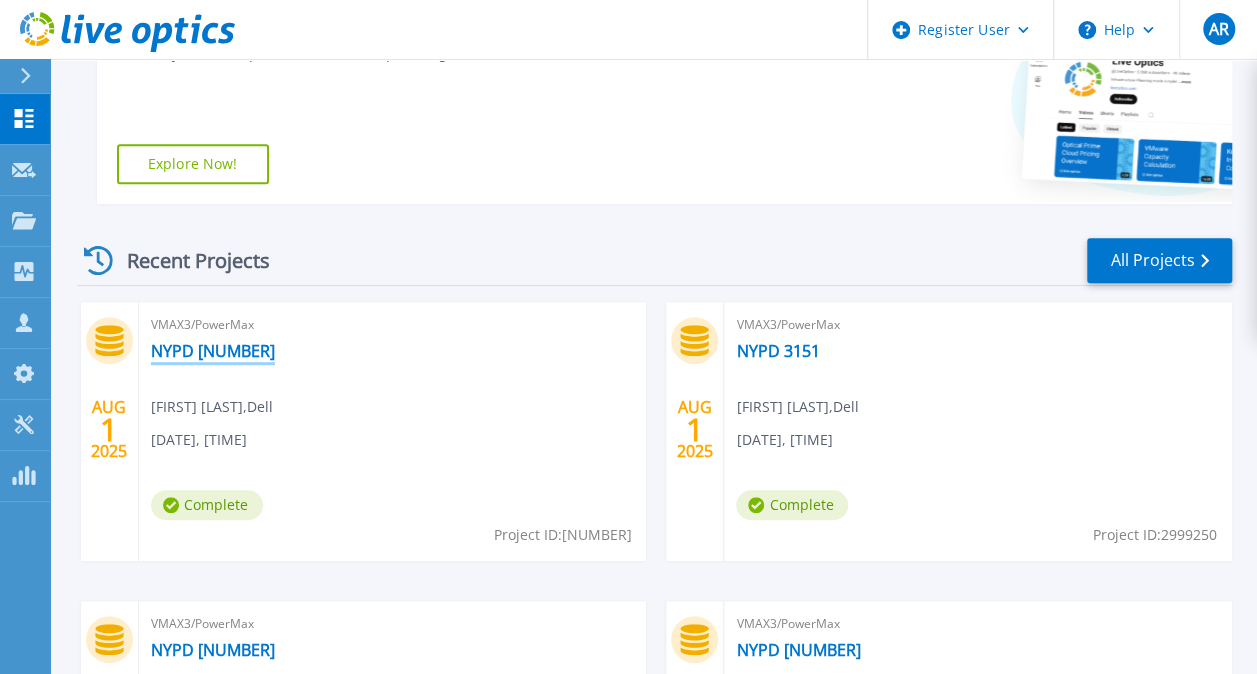 click on "NYPD 3149" at bounding box center [213, 351] 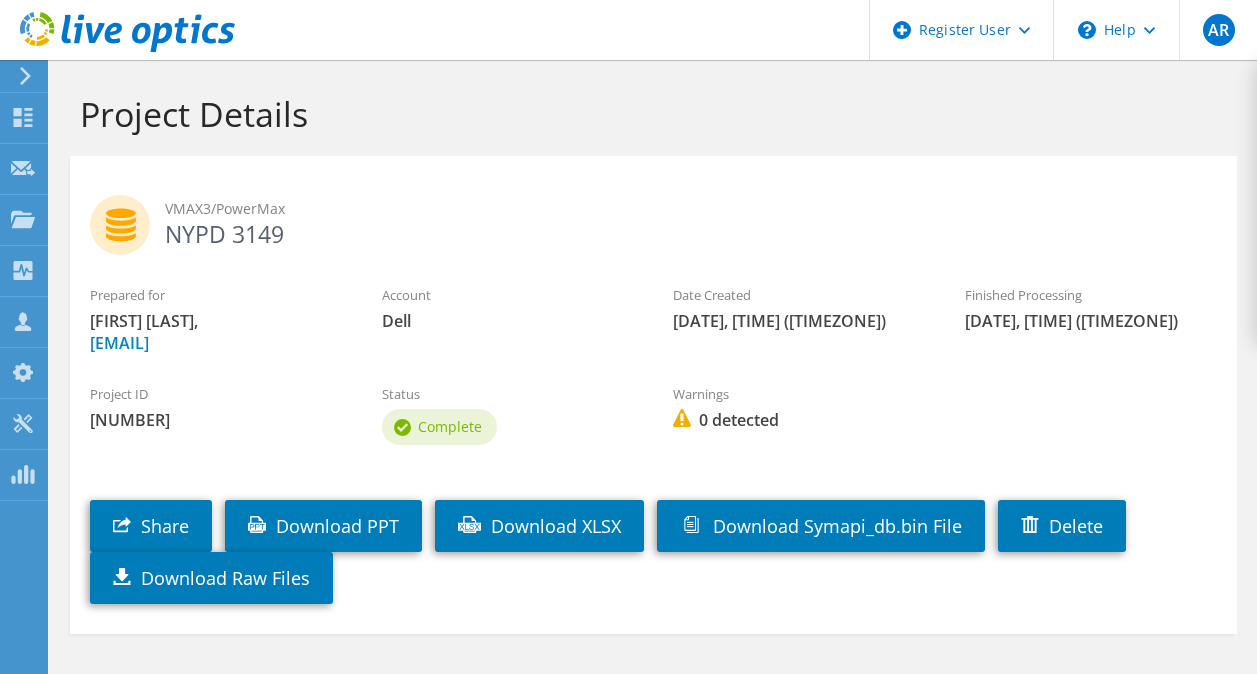 scroll, scrollTop: 0, scrollLeft: 0, axis: both 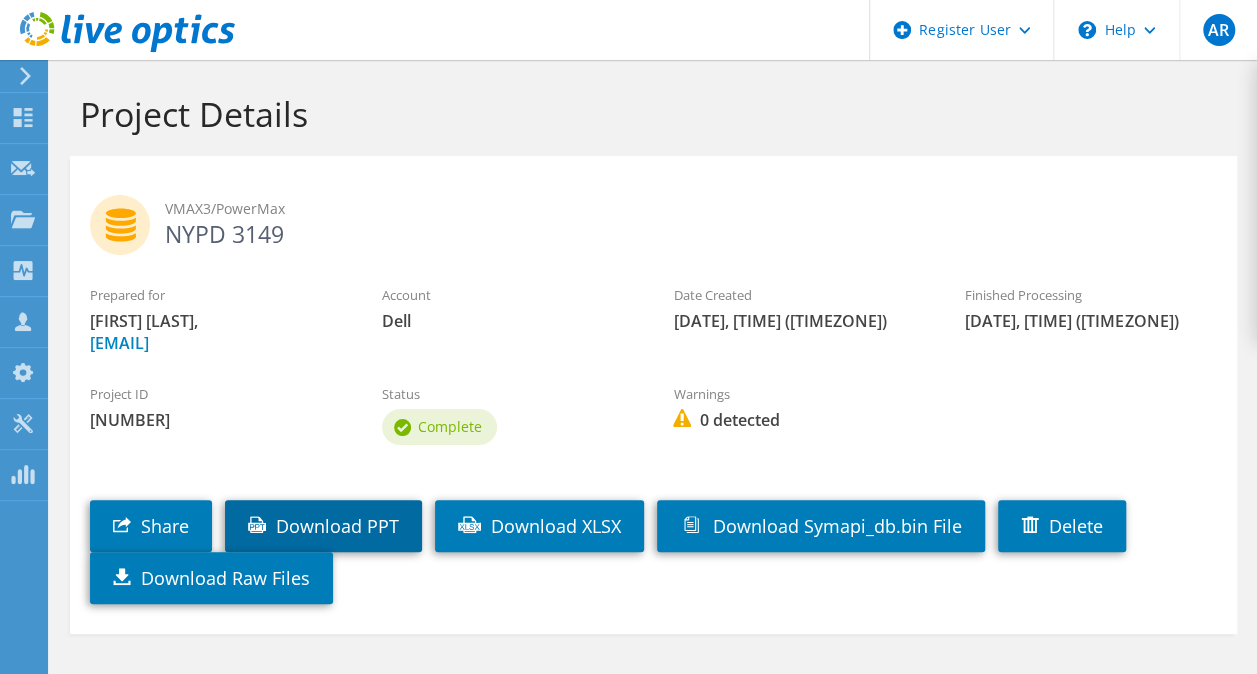 click on "Download PPT" at bounding box center [323, 526] 